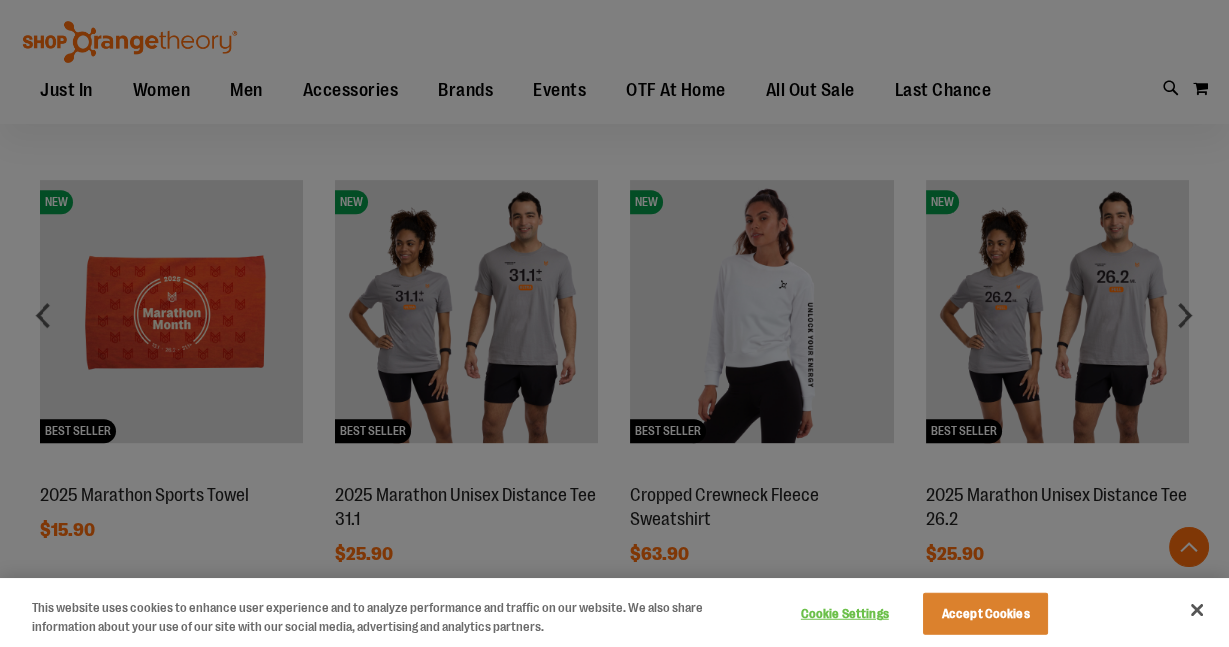 scroll, scrollTop: 1400, scrollLeft: 0, axis: vertical 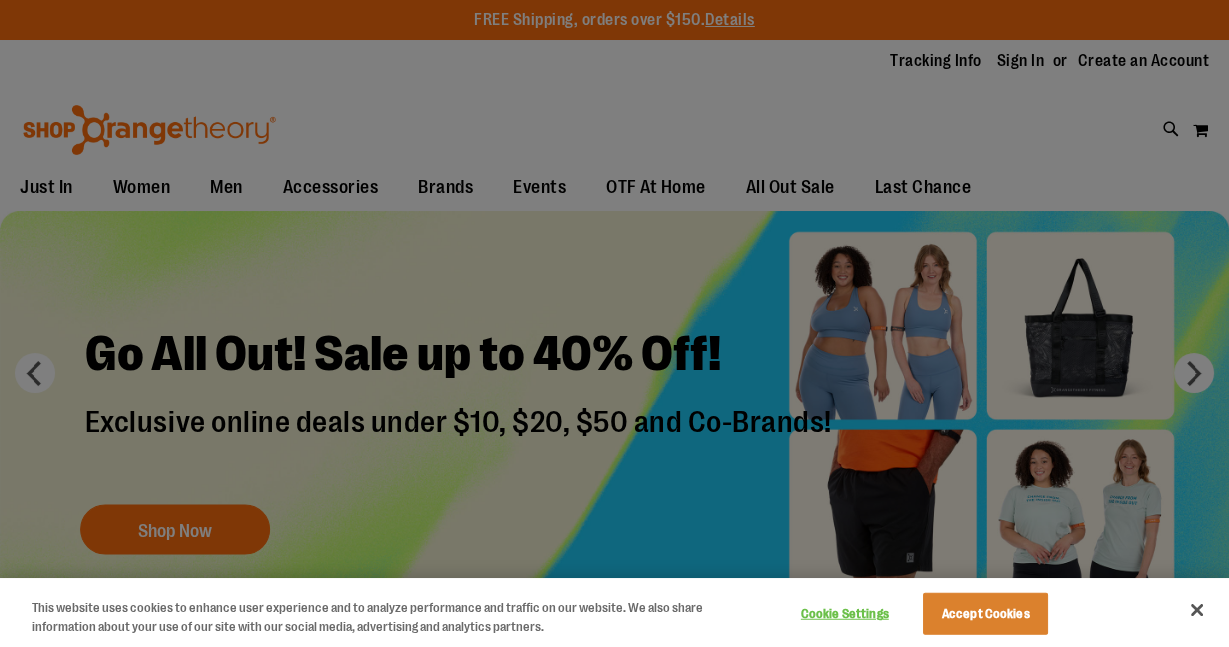 click at bounding box center [614, 323] 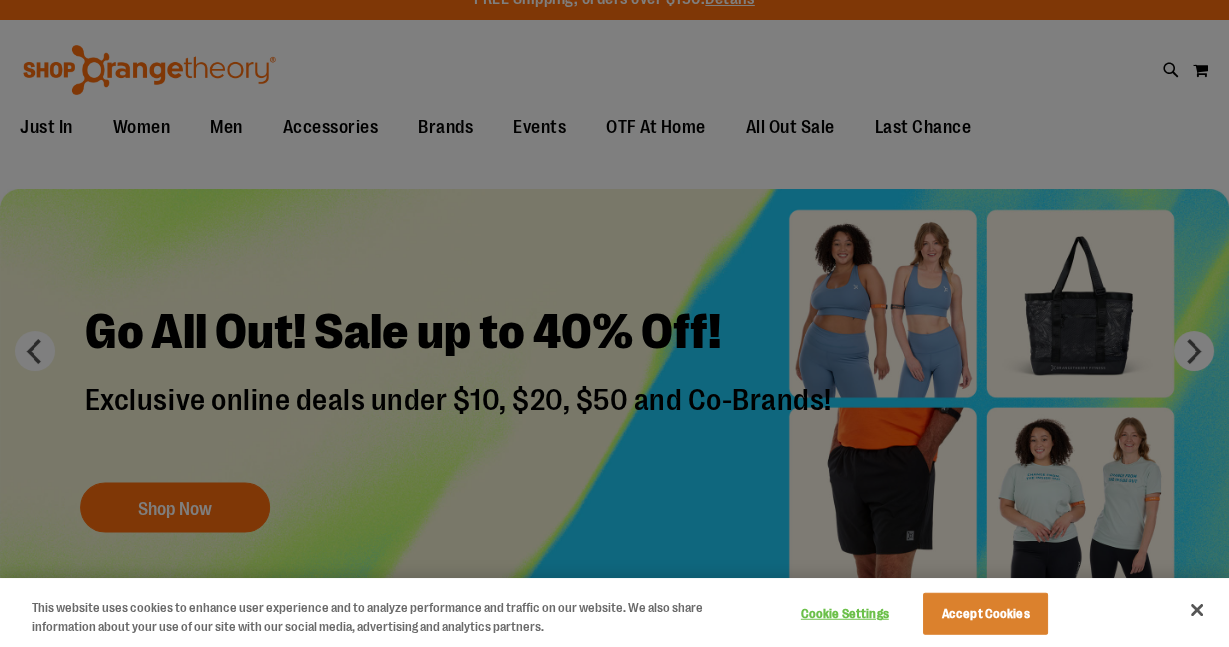 scroll, scrollTop: 0, scrollLeft: 0, axis: both 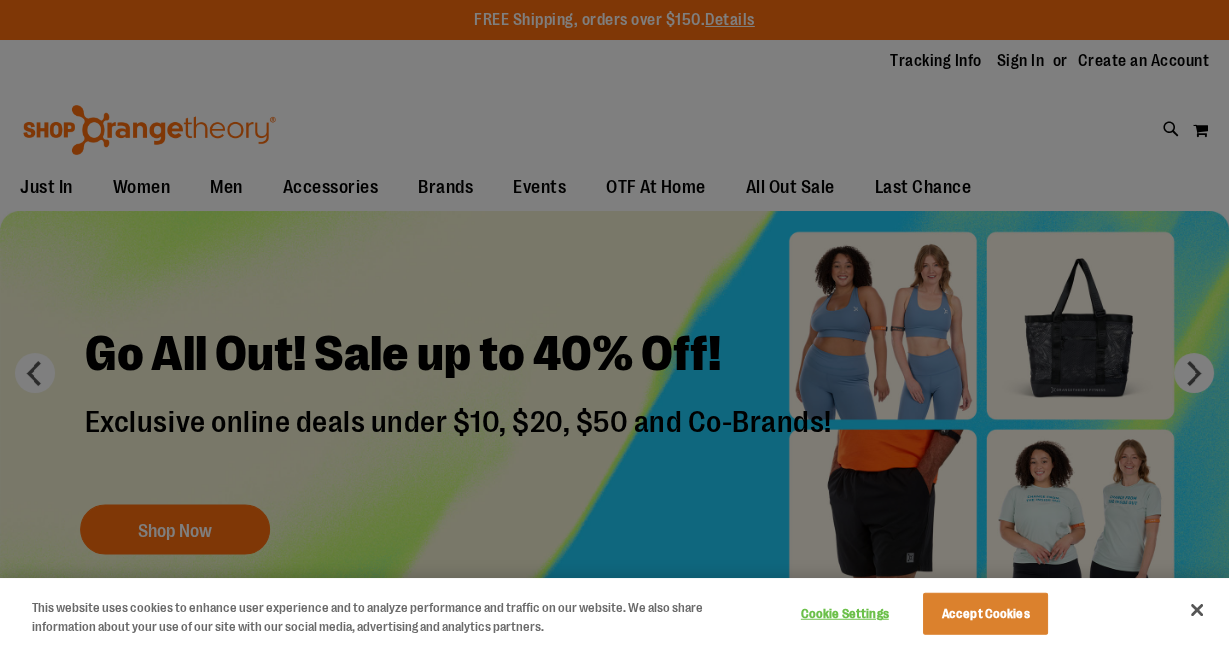 click at bounding box center [614, 323] 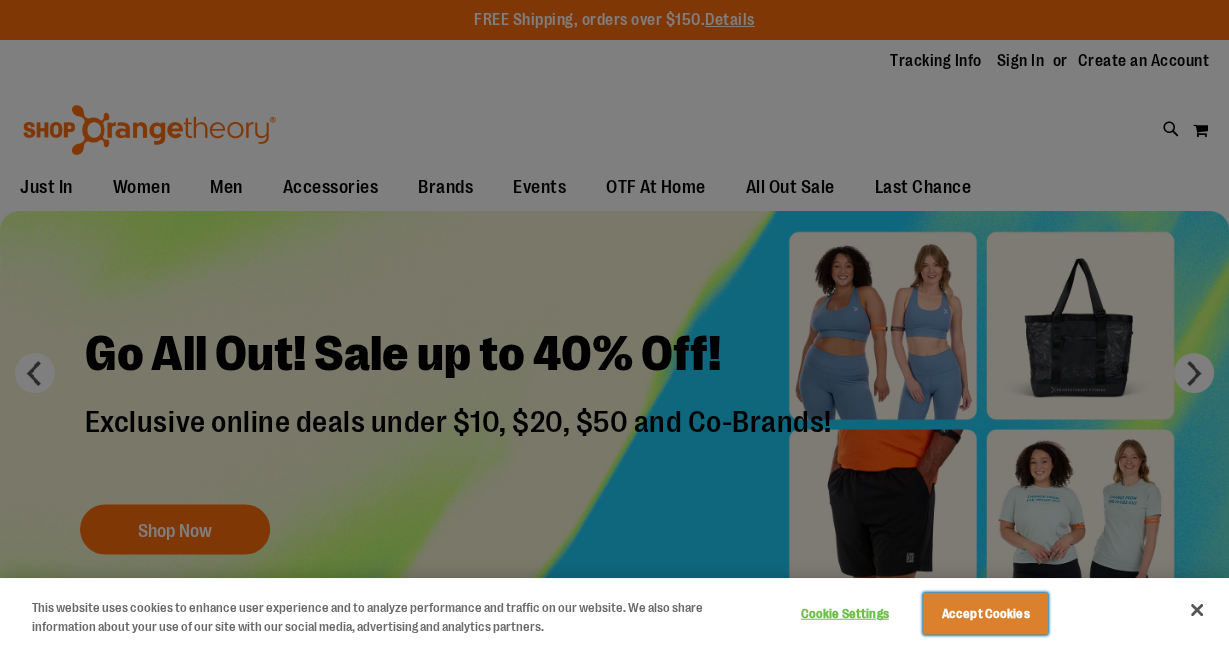 click on "Accept Cookies" at bounding box center (985, 614) 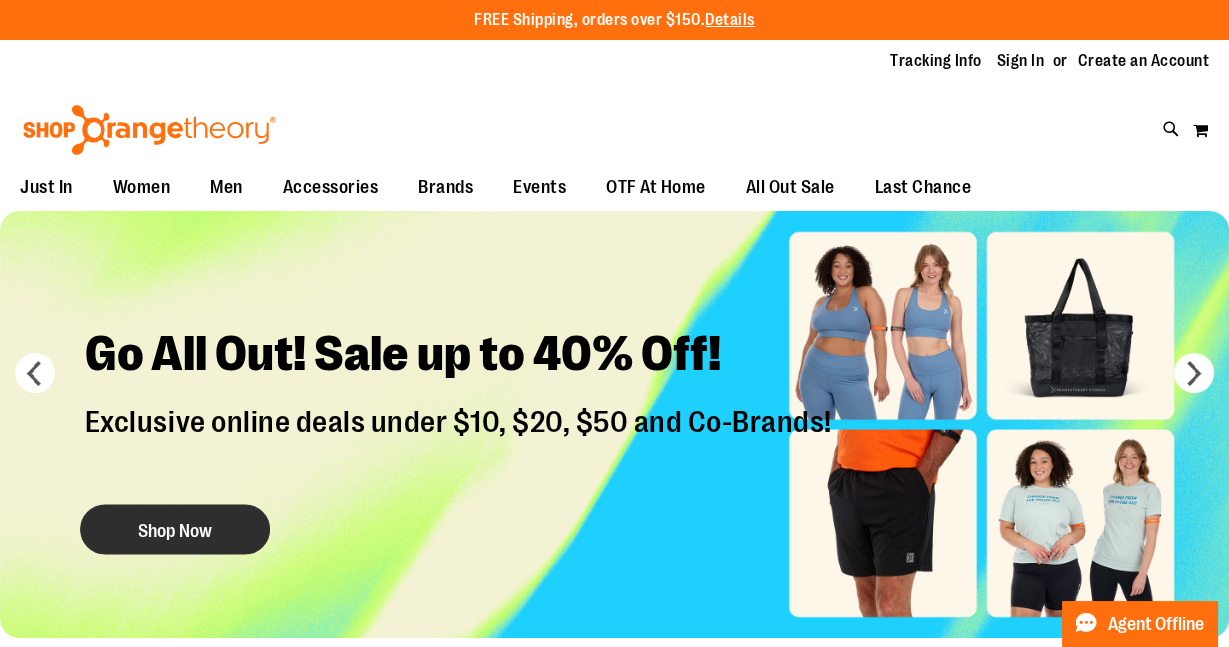 click on "Shop Now" at bounding box center [175, 530] 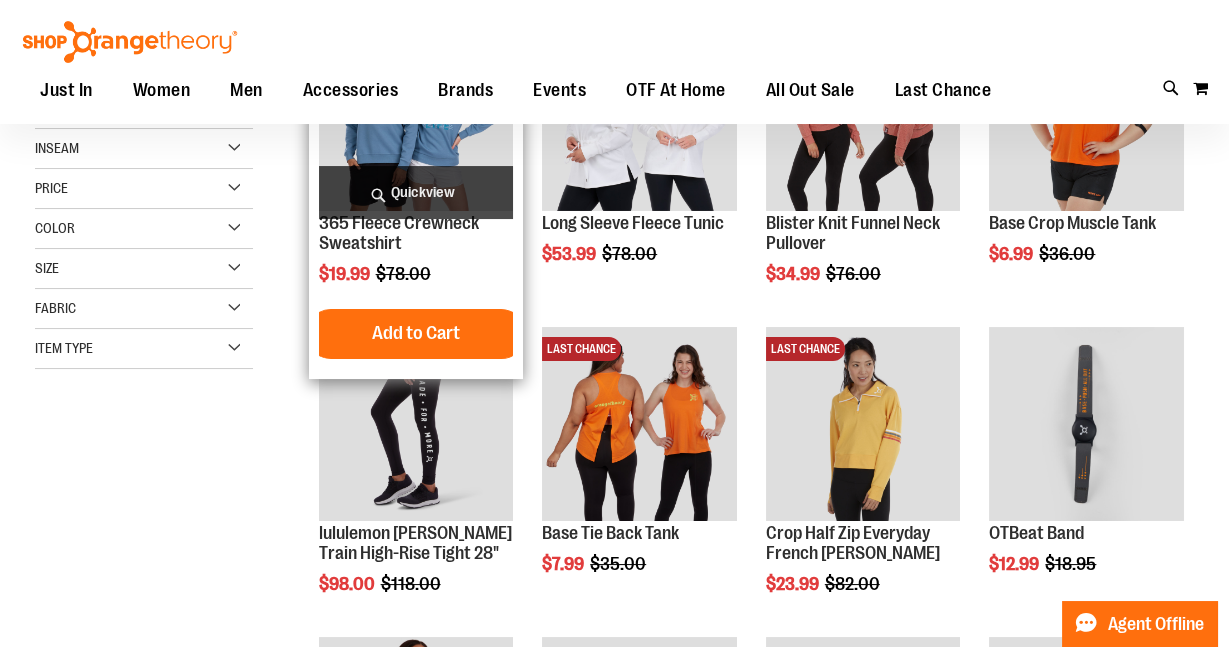 scroll, scrollTop: 400, scrollLeft: 0, axis: vertical 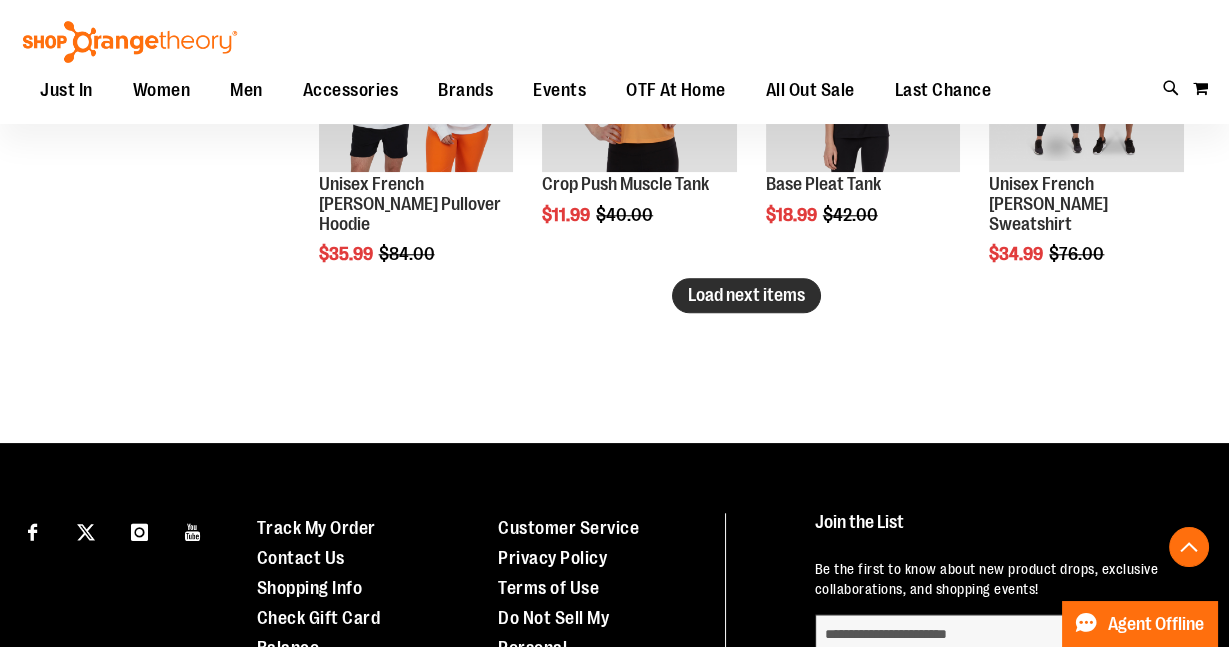 click on "Load next items" at bounding box center (746, 295) 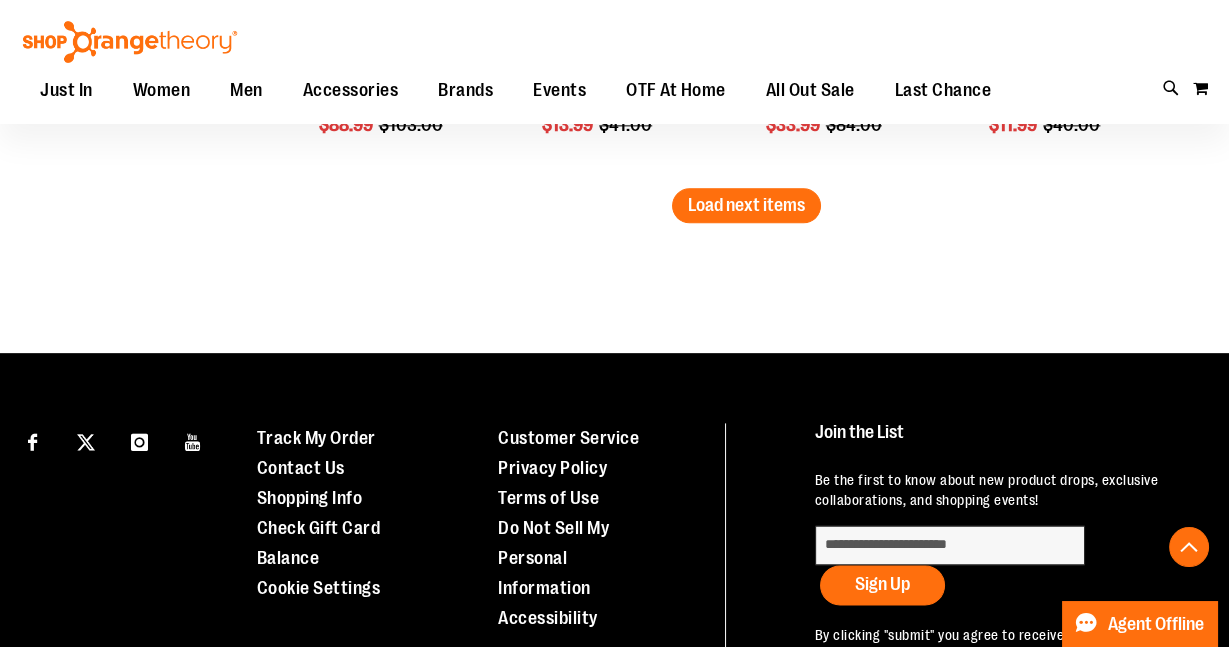 scroll, scrollTop: 3800, scrollLeft: 0, axis: vertical 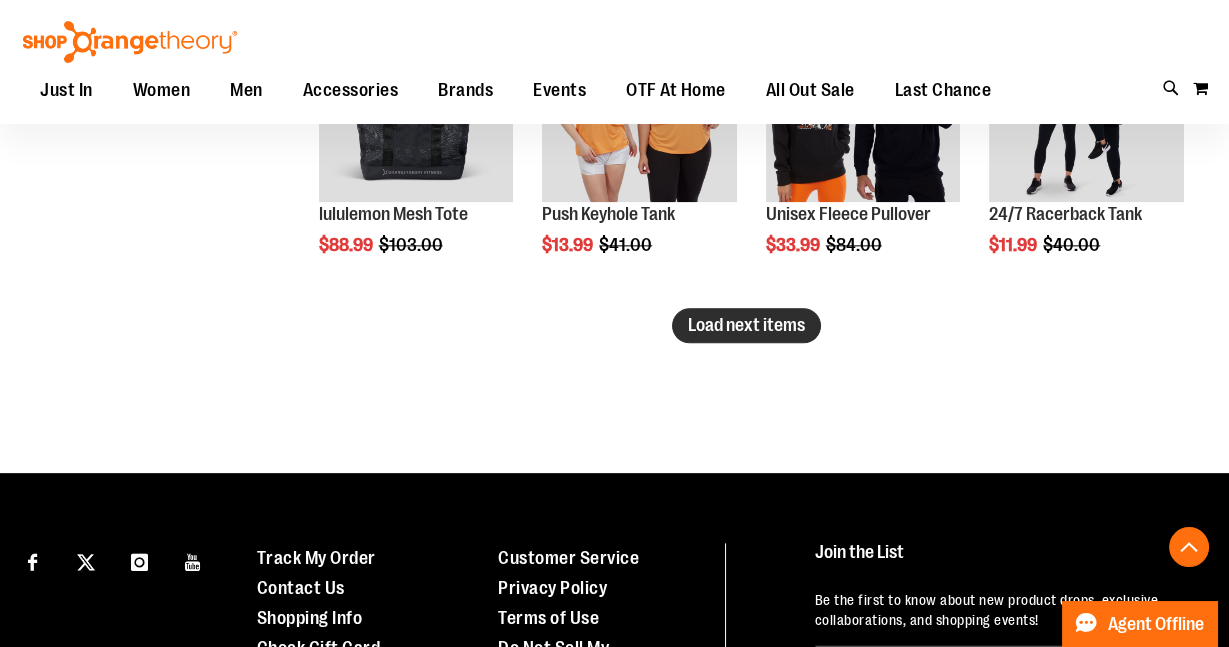 click on "Load next items" at bounding box center [746, 325] 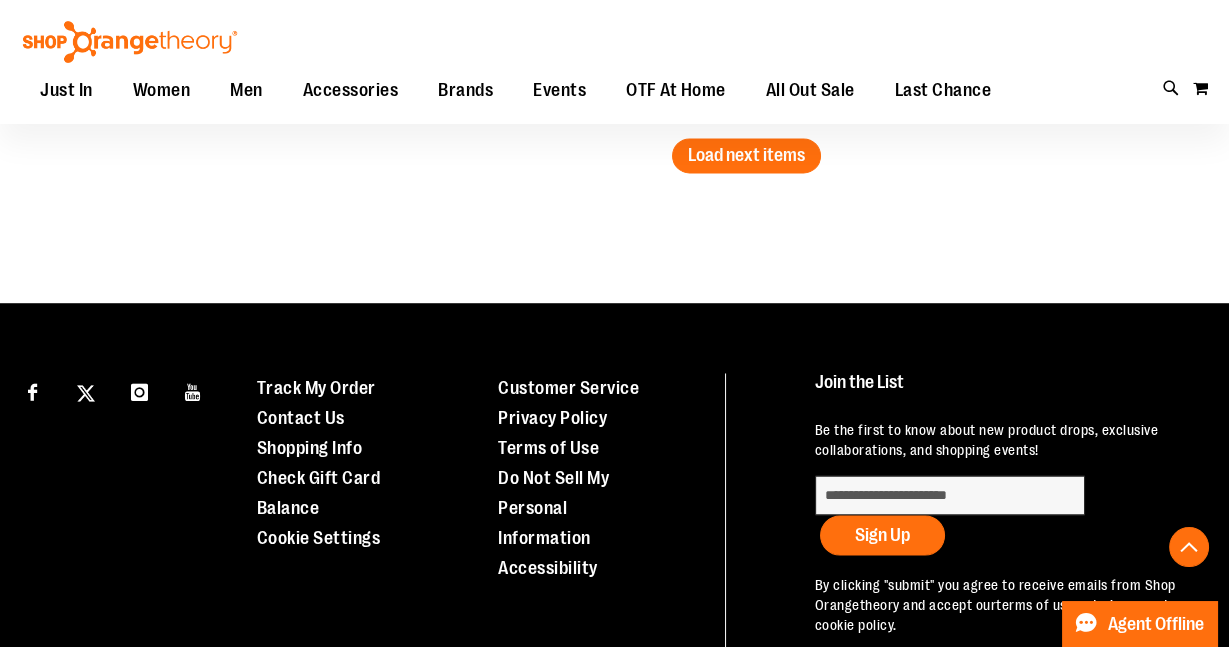 scroll, scrollTop: 4800, scrollLeft: 0, axis: vertical 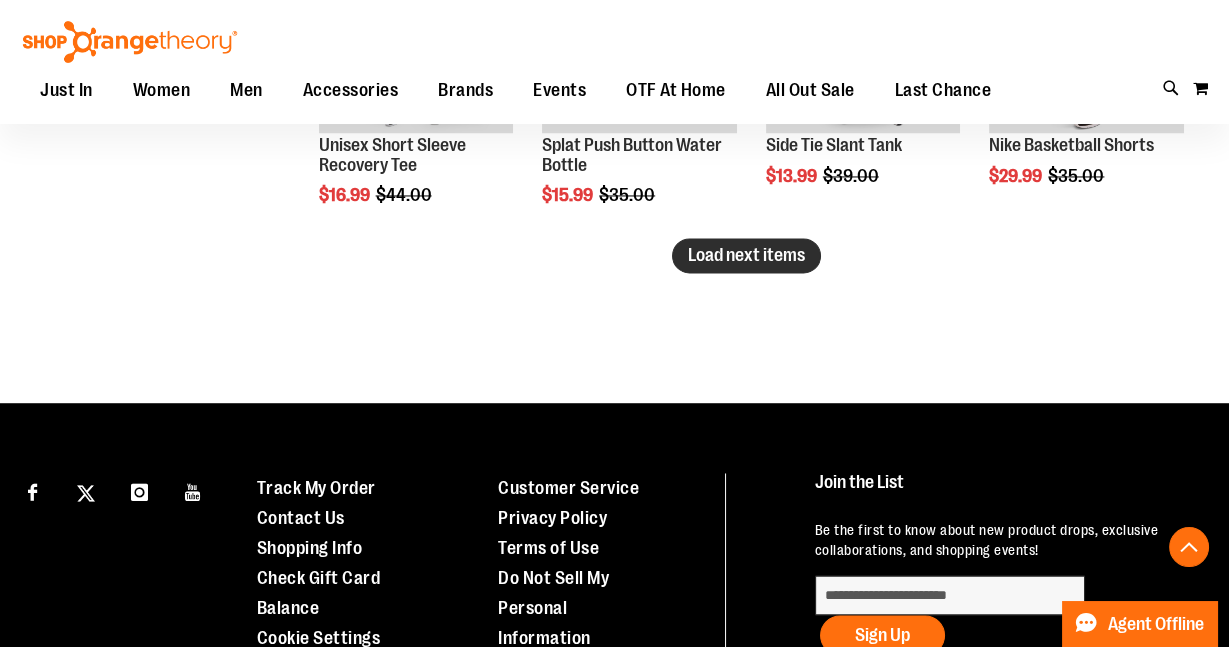 click on "Load next items" at bounding box center [746, 255] 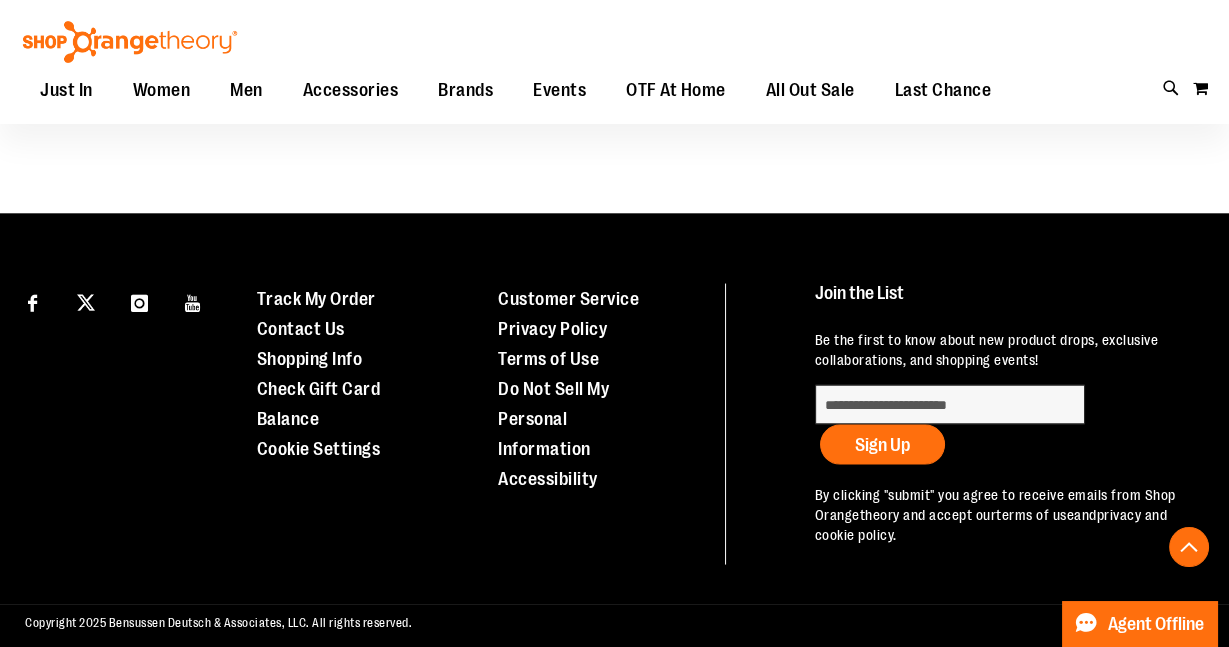 scroll, scrollTop: 5939, scrollLeft: 0, axis: vertical 